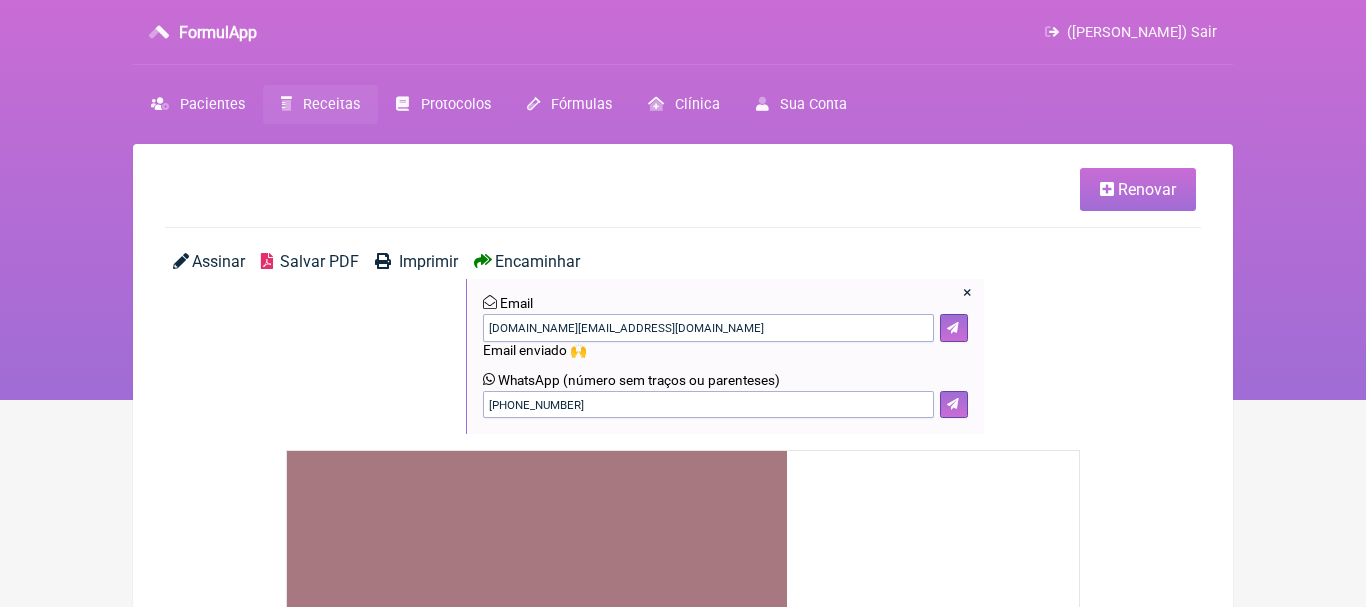 scroll, scrollTop: 27, scrollLeft: 0, axis: vertical 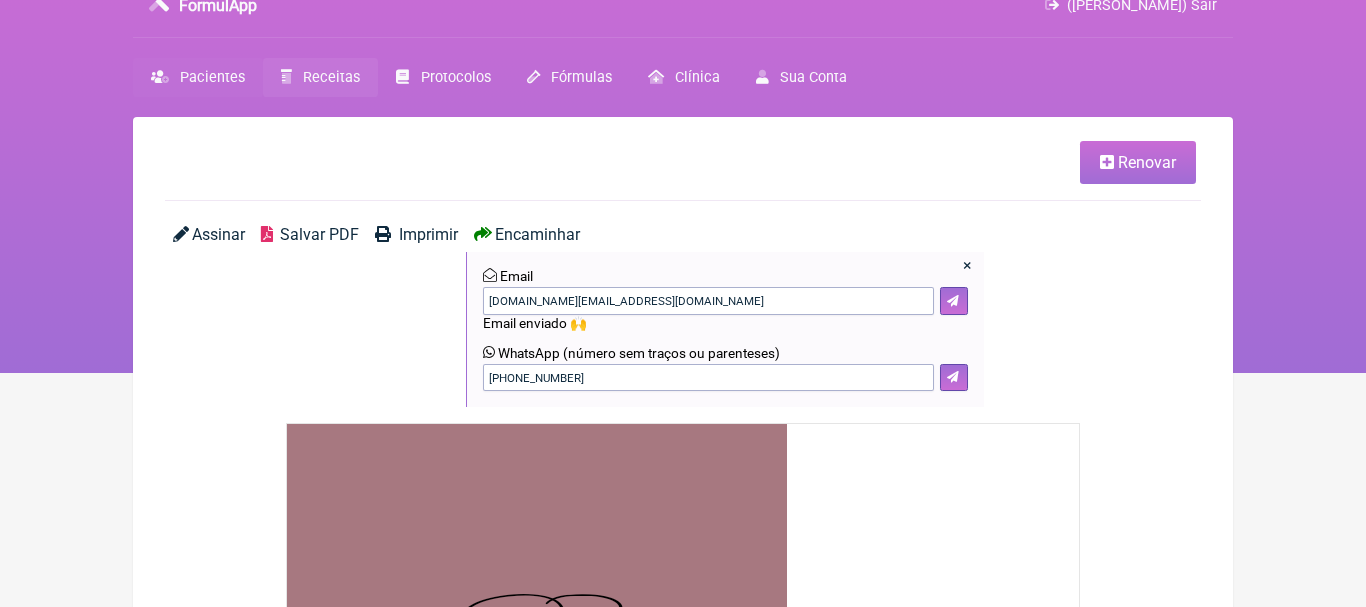 click on "Pacientes" at bounding box center [212, 77] 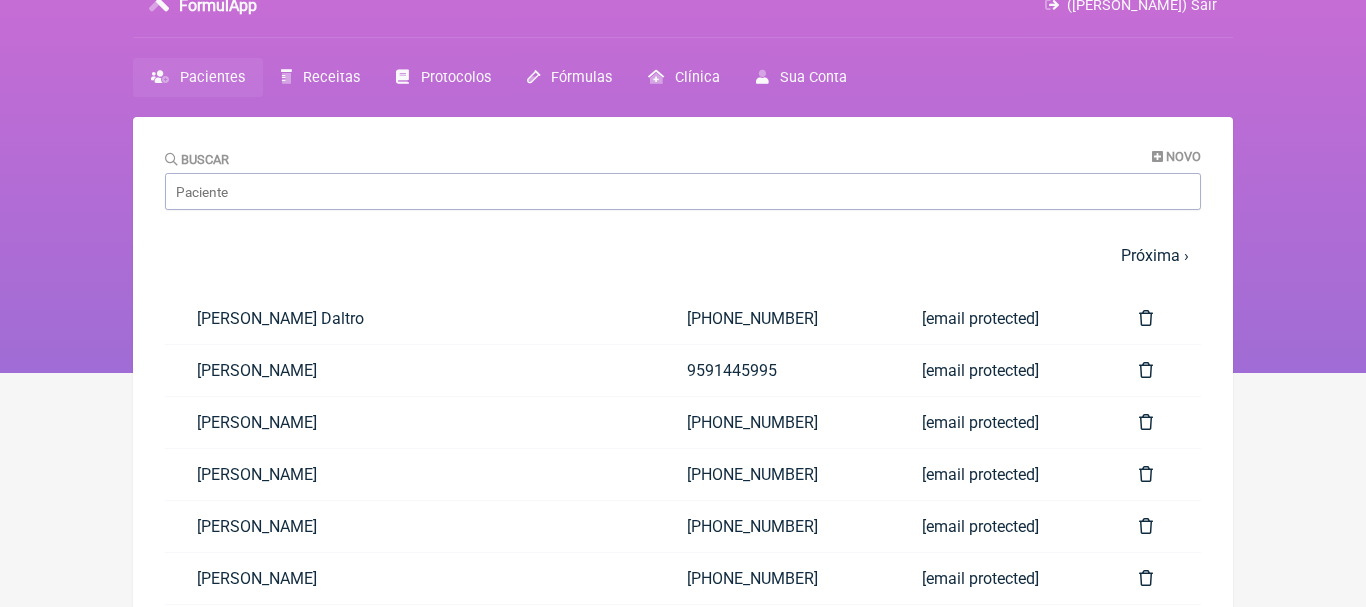 scroll, scrollTop: 0, scrollLeft: 0, axis: both 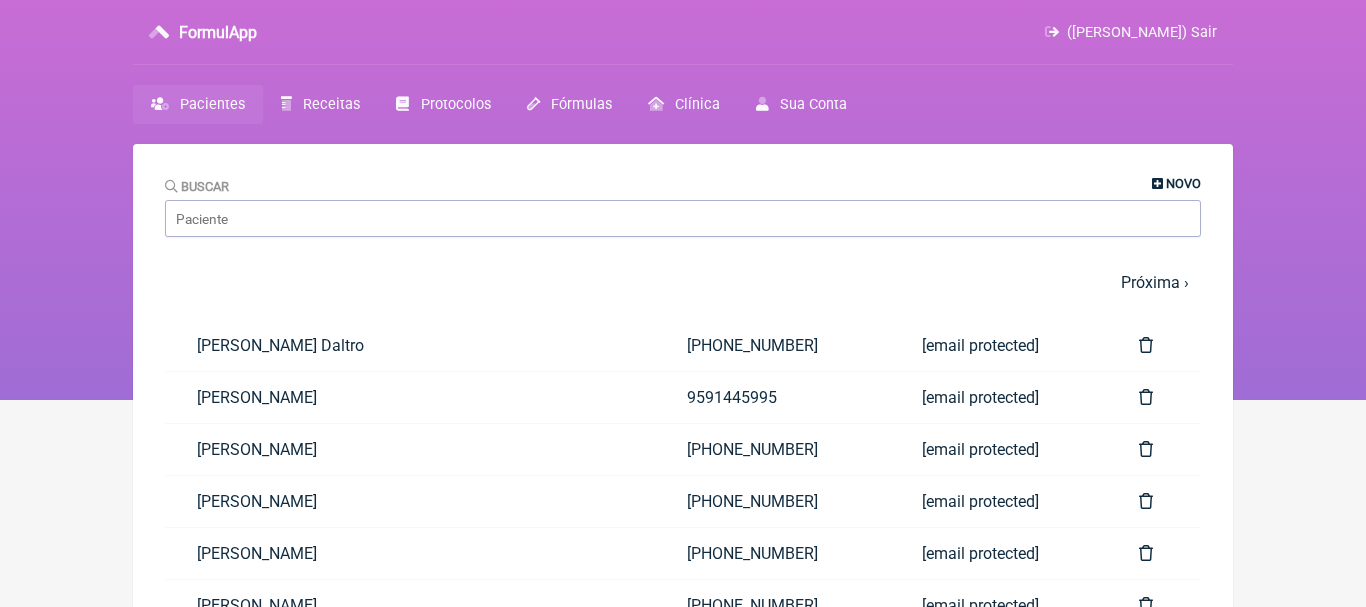 click on "Novo" at bounding box center [1183, 183] 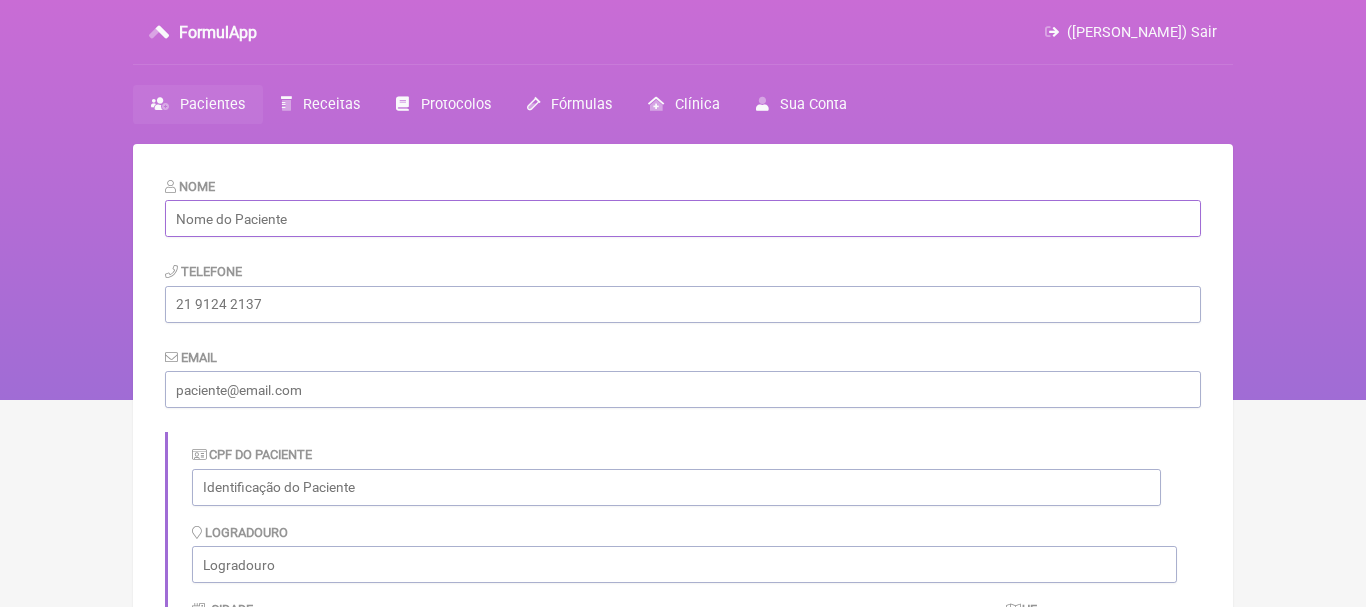 click at bounding box center (683, 218) 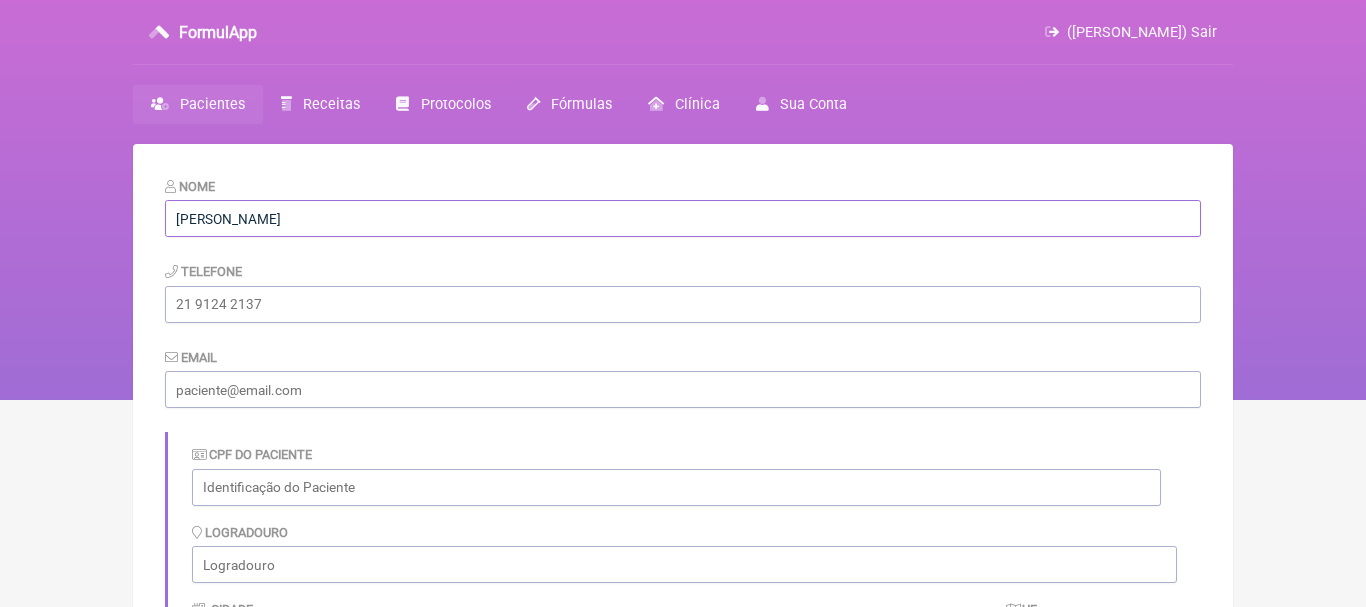 type on "[PERSON_NAME]" 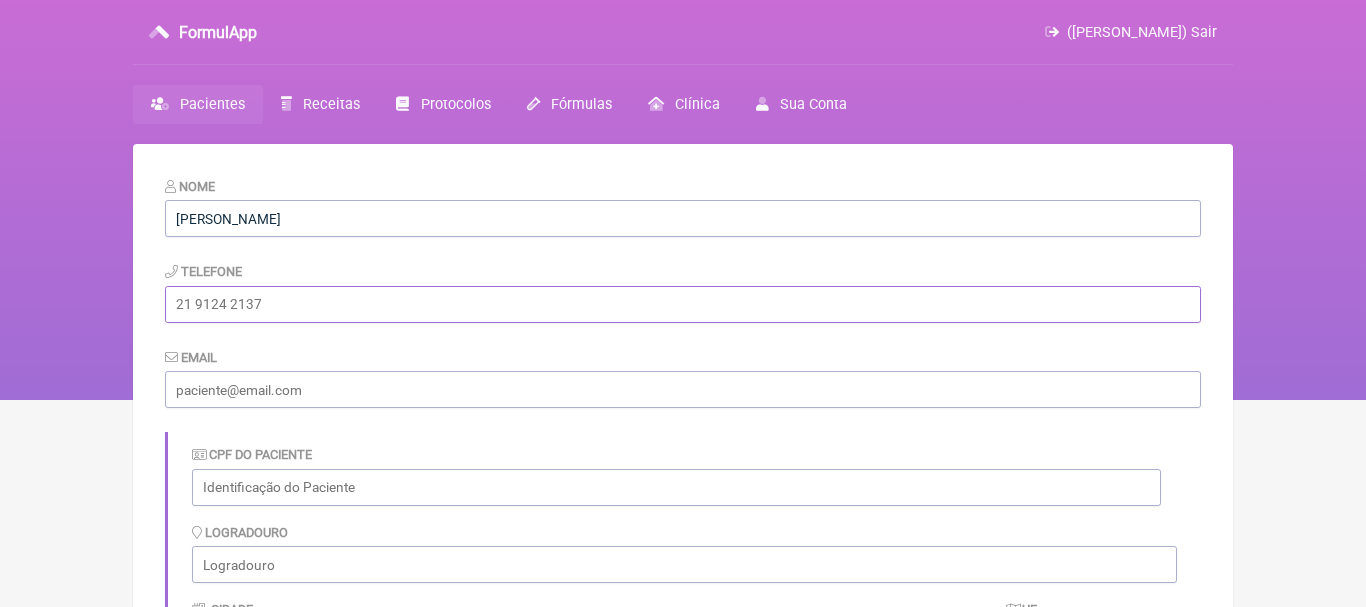 click at bounding box center (683, 304) 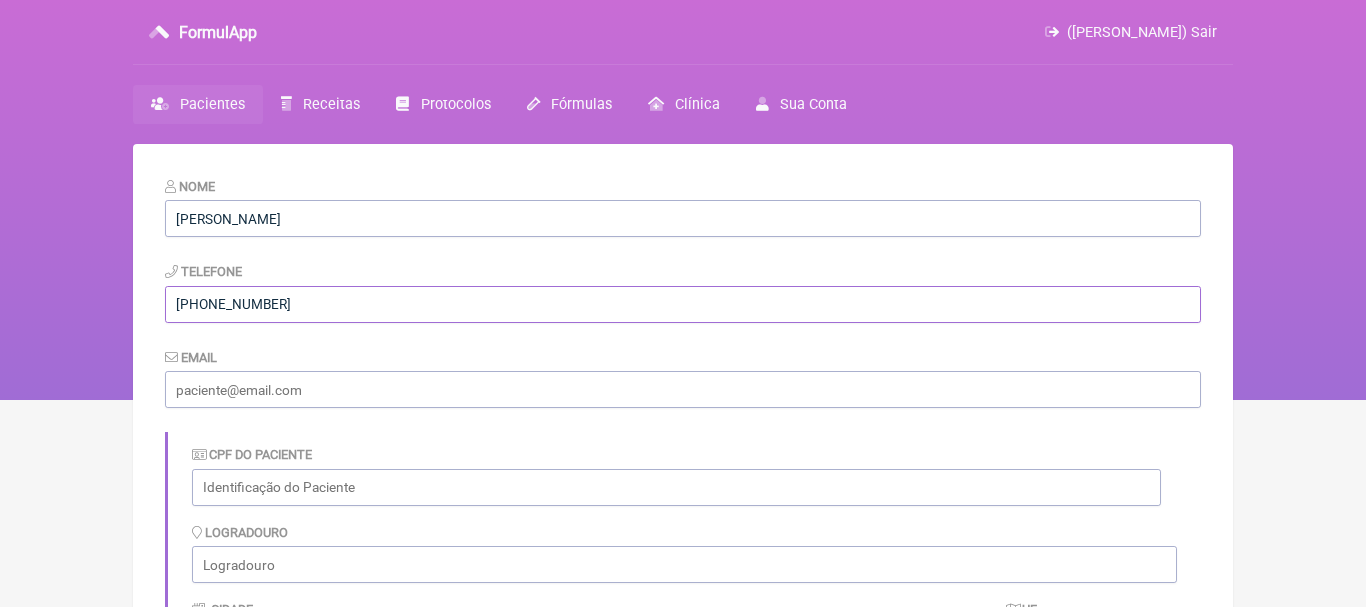 type on "[PHONE_NUMBER]" 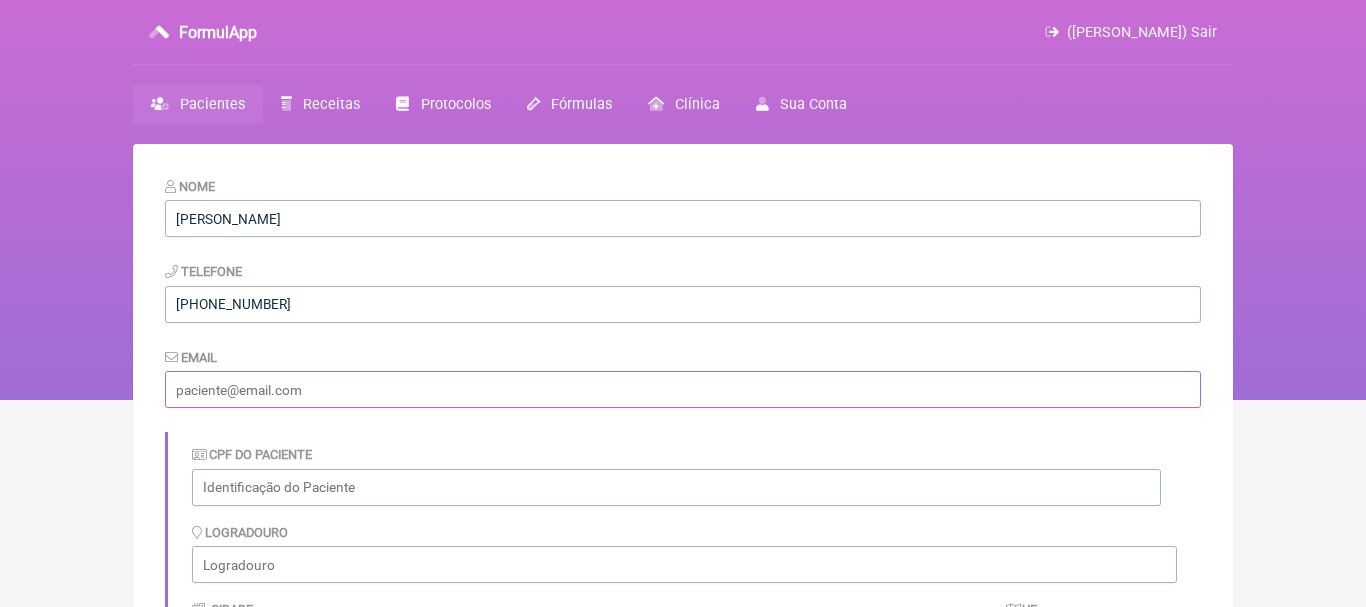click at bounding box center (683, 389) 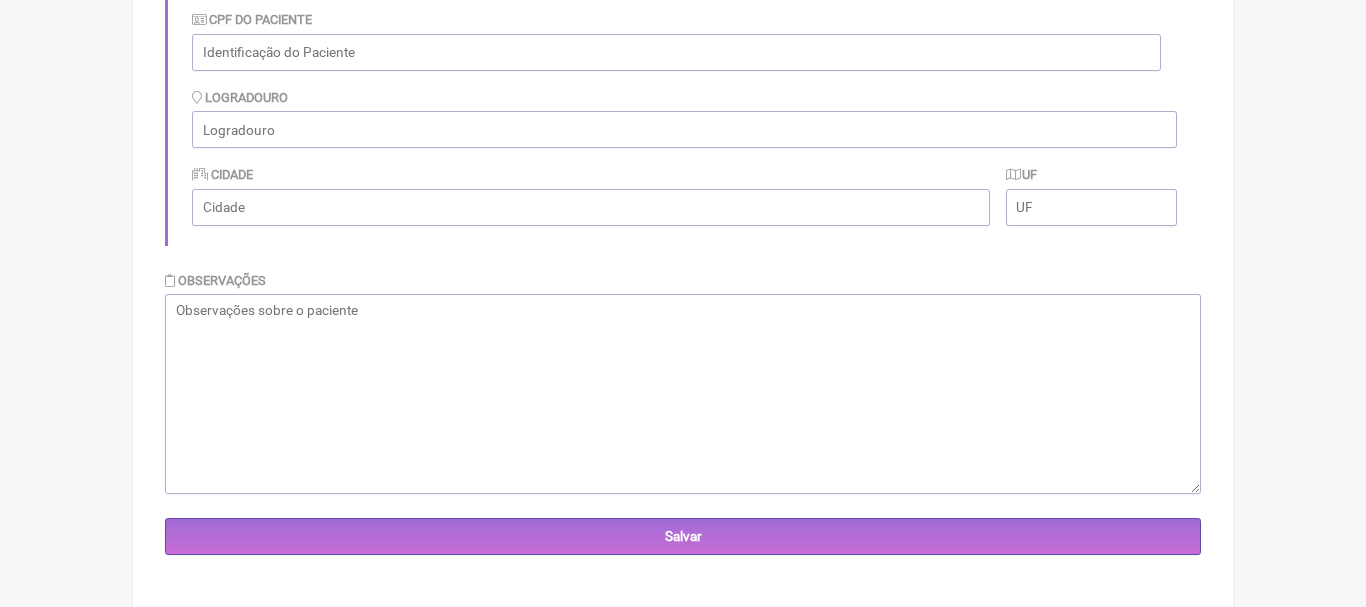 scroll, scrollTop: 445, scrollLeft: 0, axis: vertical 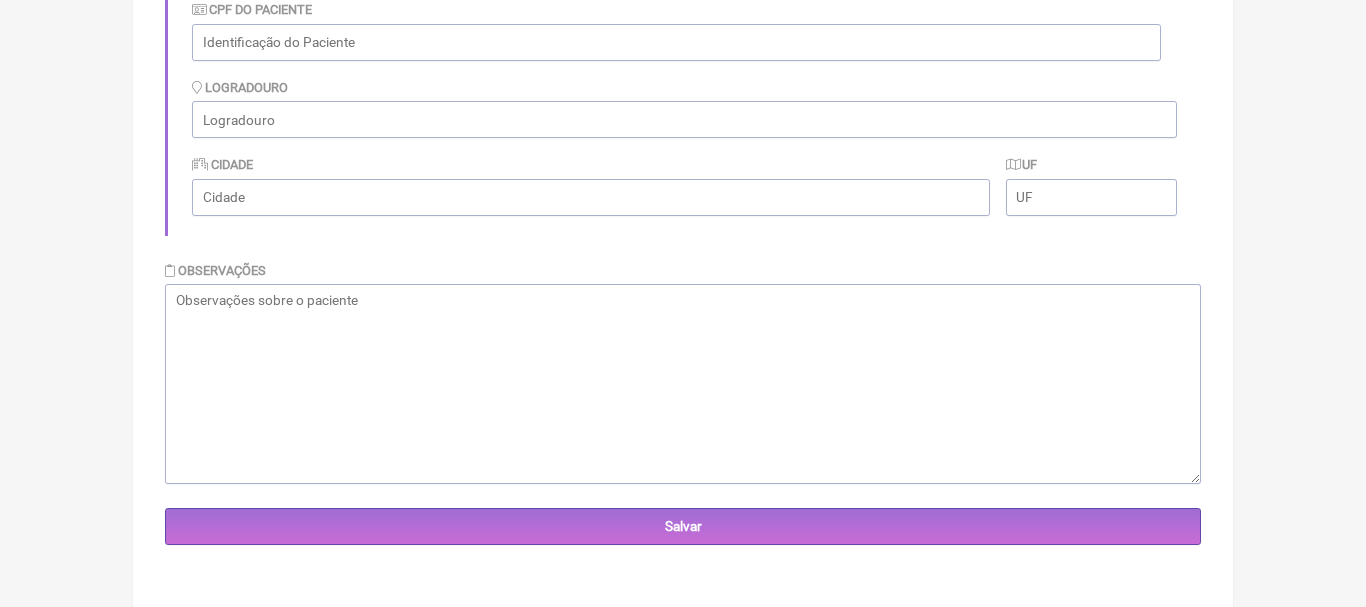 type on "[EMAIL_ADDRESS][DOMAIN_NAME]" 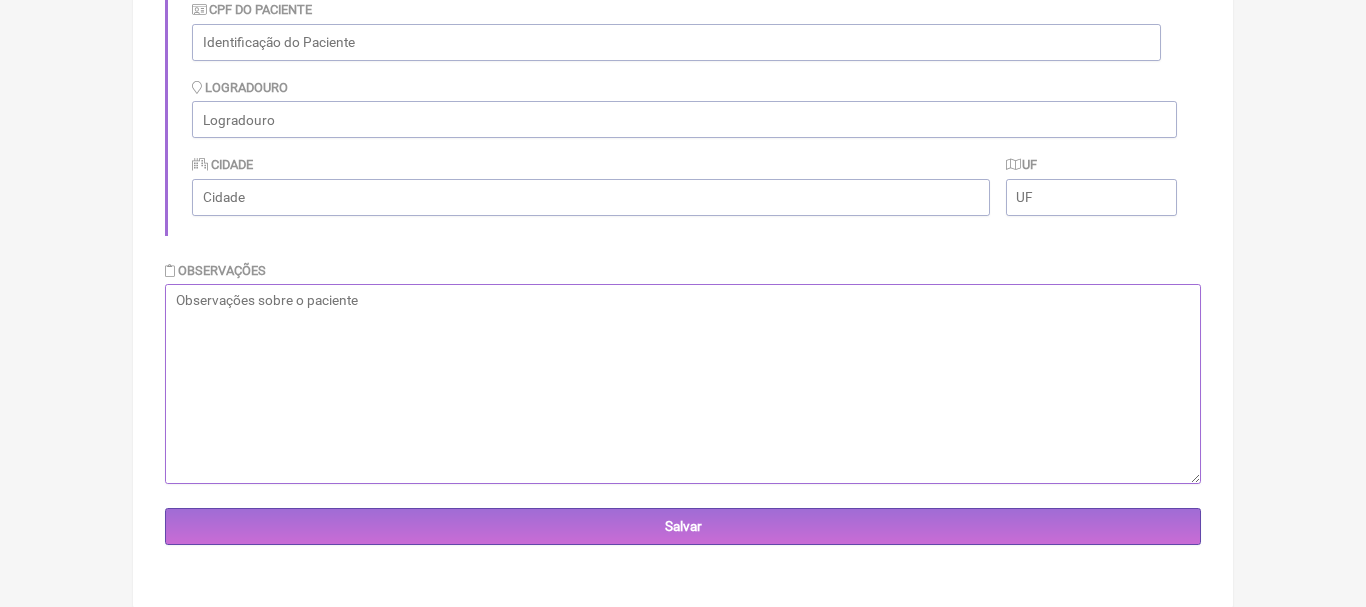 click at bounding box center [683, 384] 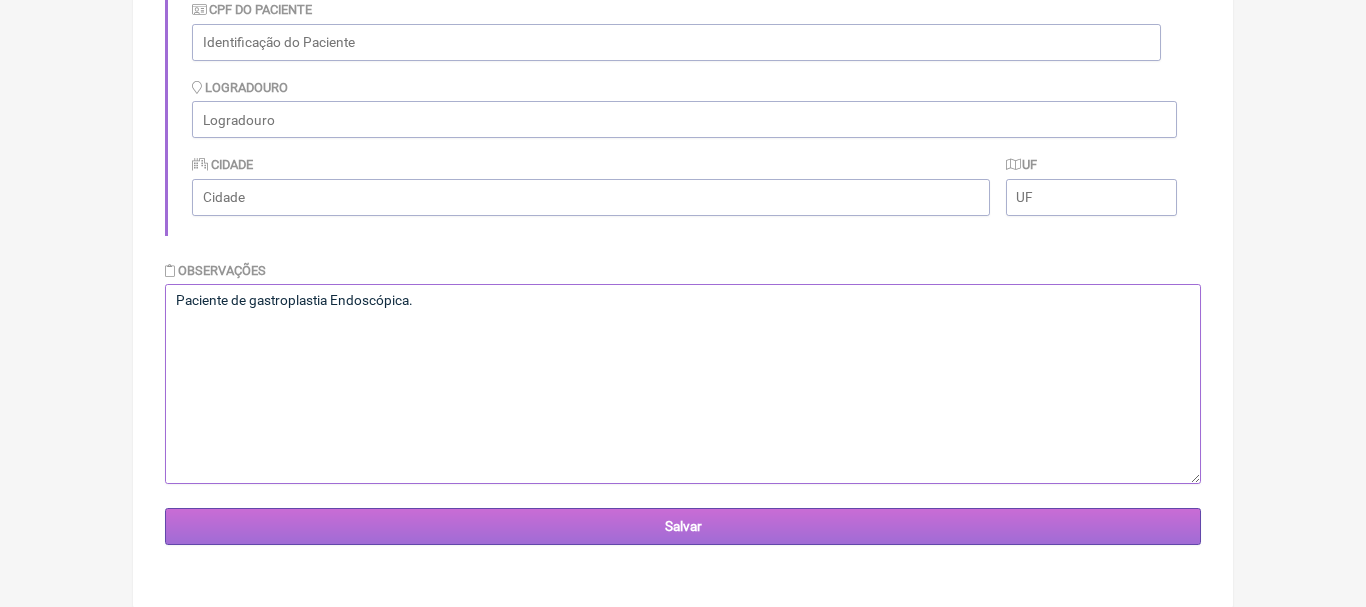 type on "Paciente de gastroplastia Endoscópica." 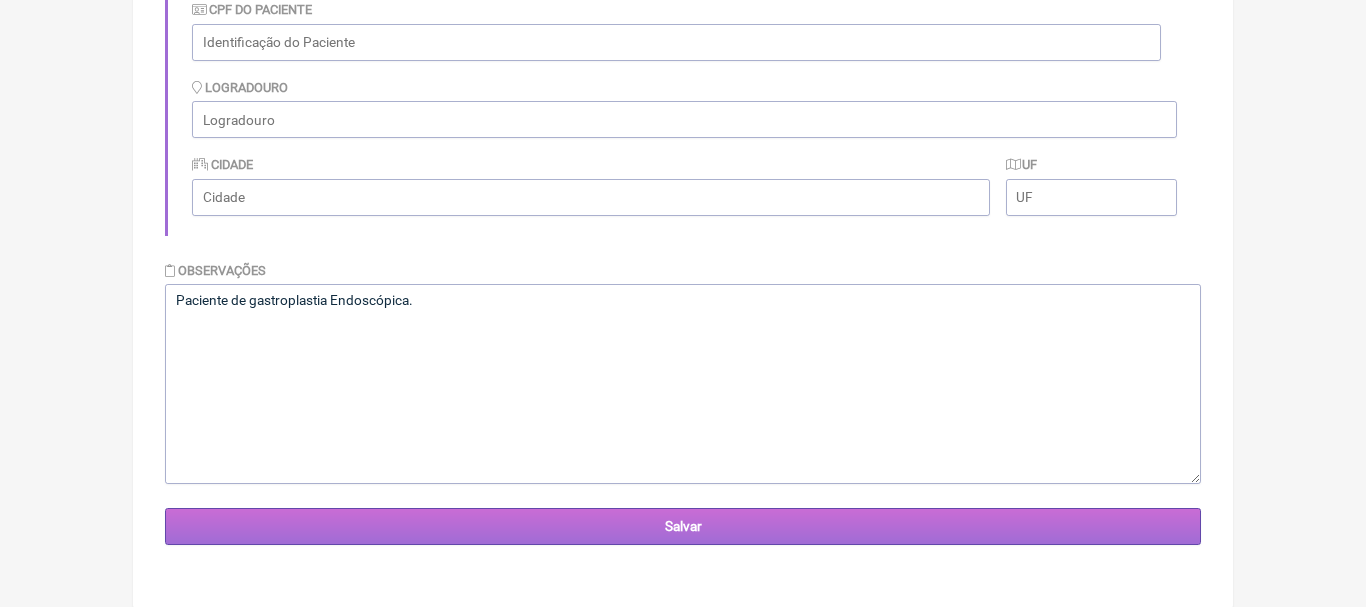 click on "Salvar" at bounding box center [683, 526] 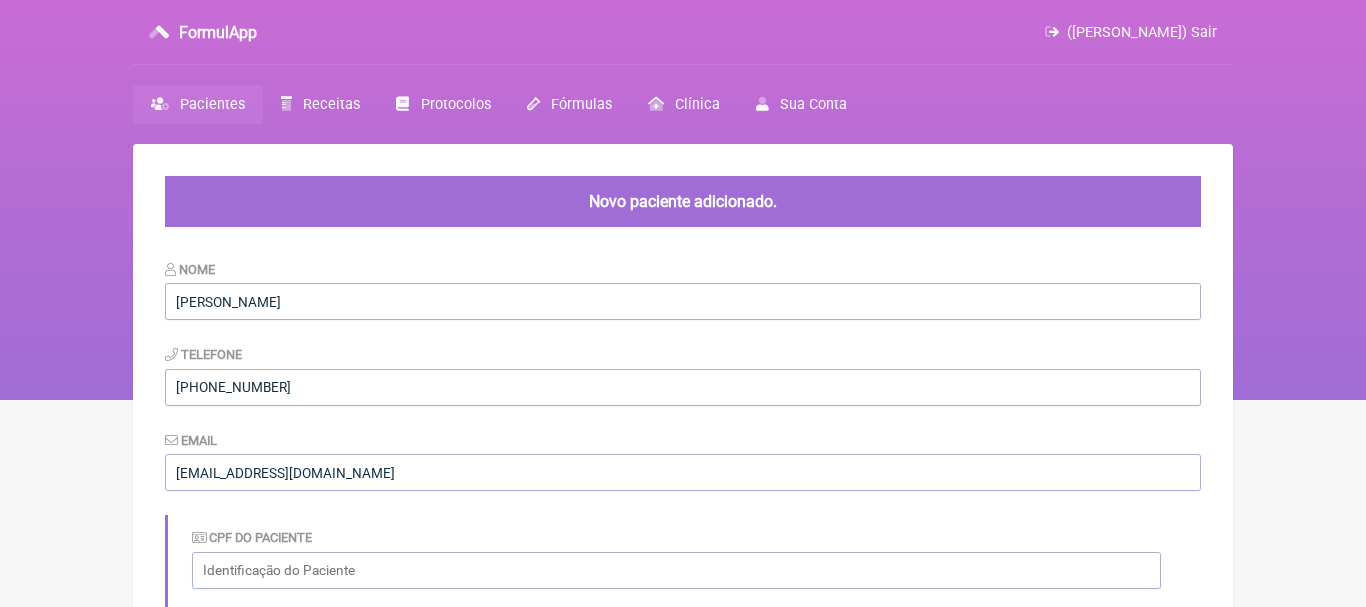 scroll, scrollTop: 0, scrollLeft: 0, axis: both 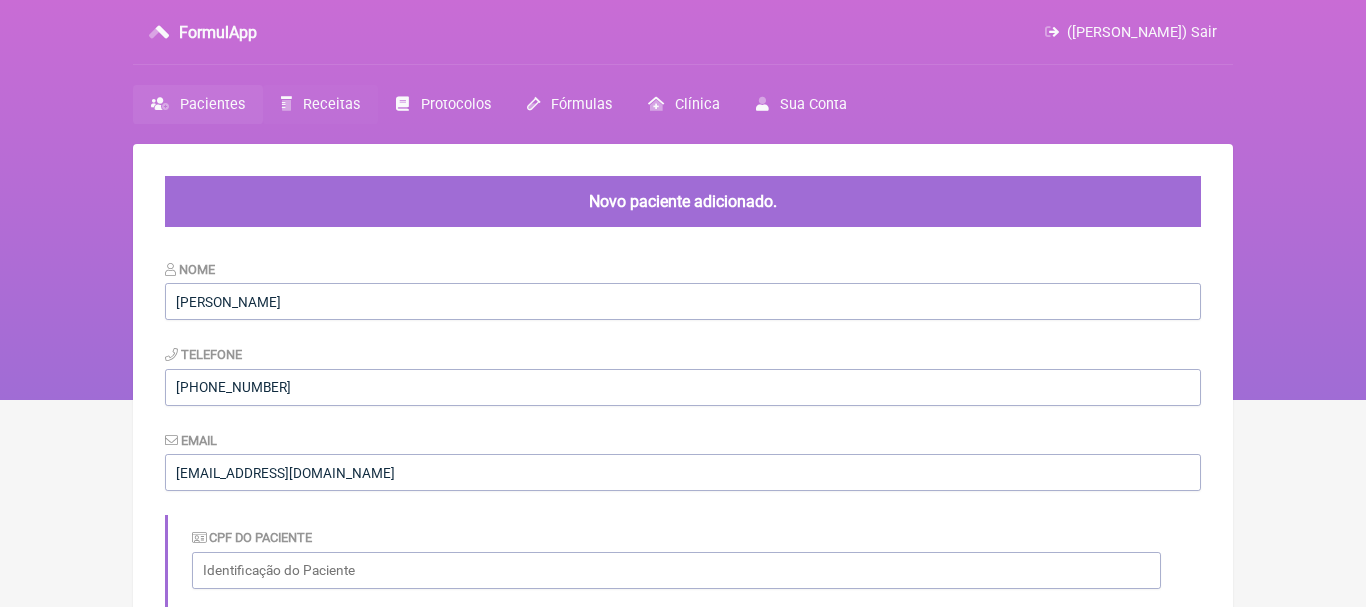 click on "Receitas" at bounding box center [331, 104] 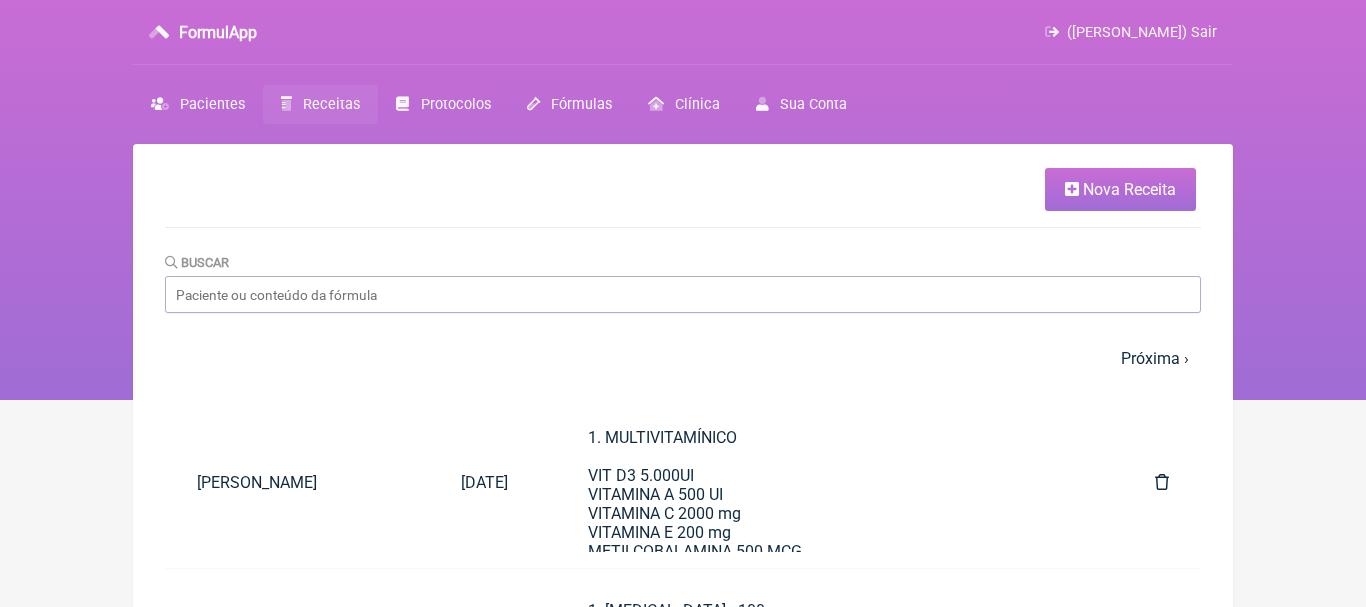 click on "Nova Receita" at bounding box center (1129, 189) 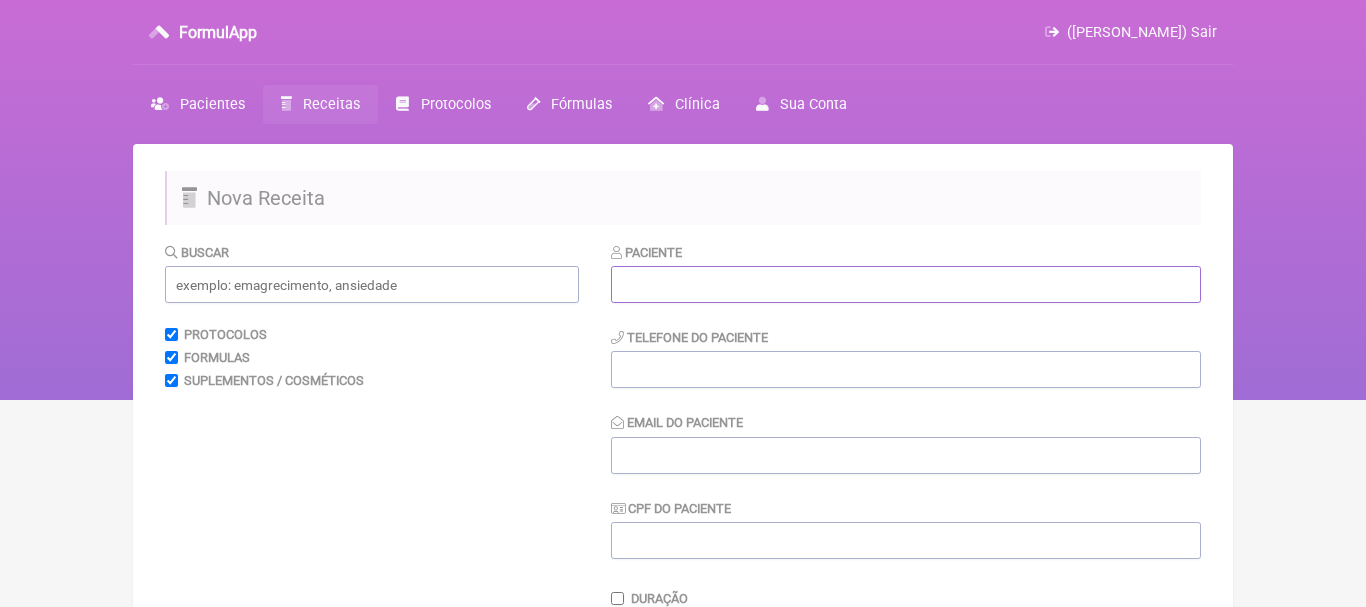 click at bounding box center [906, 284] 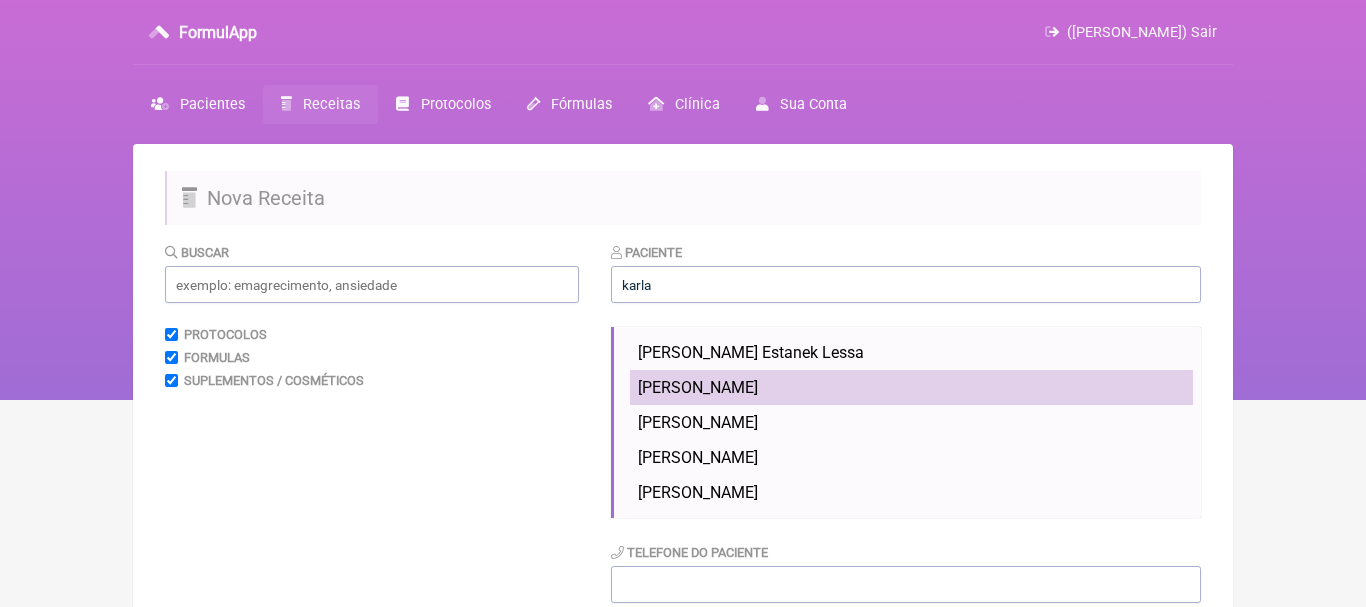 click on "[PERSON_NAME]" at bounding box center [911, 387] 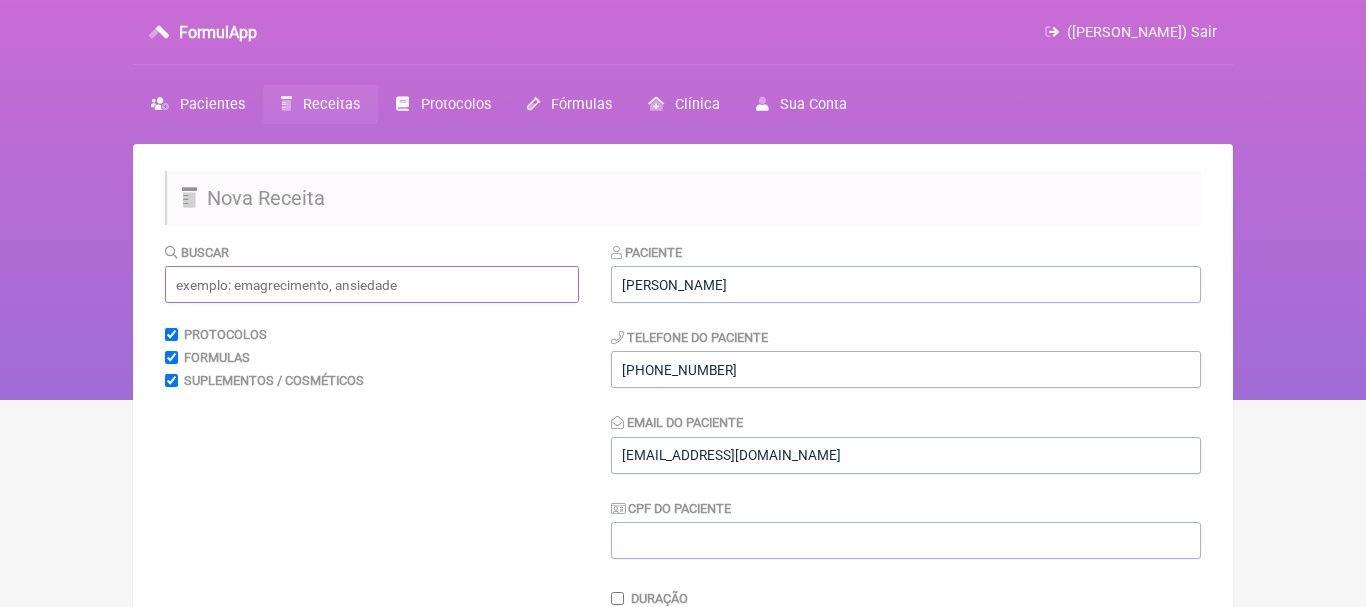 click at bounding box center (372, 284) 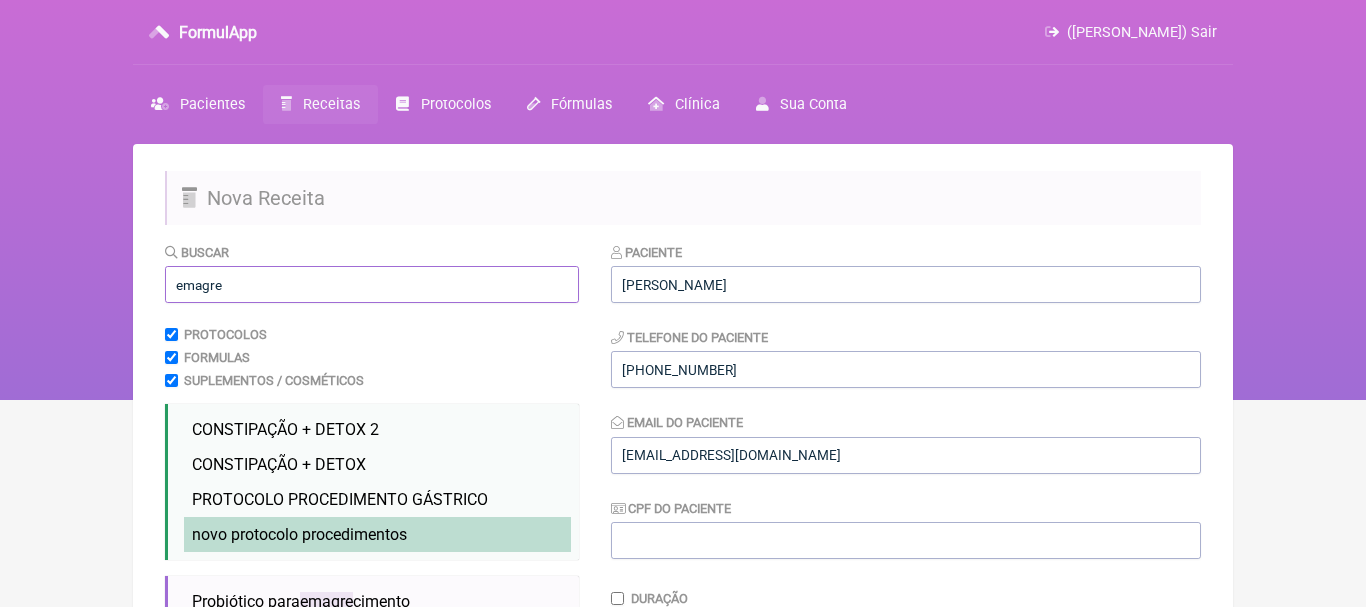 type on "emagre" 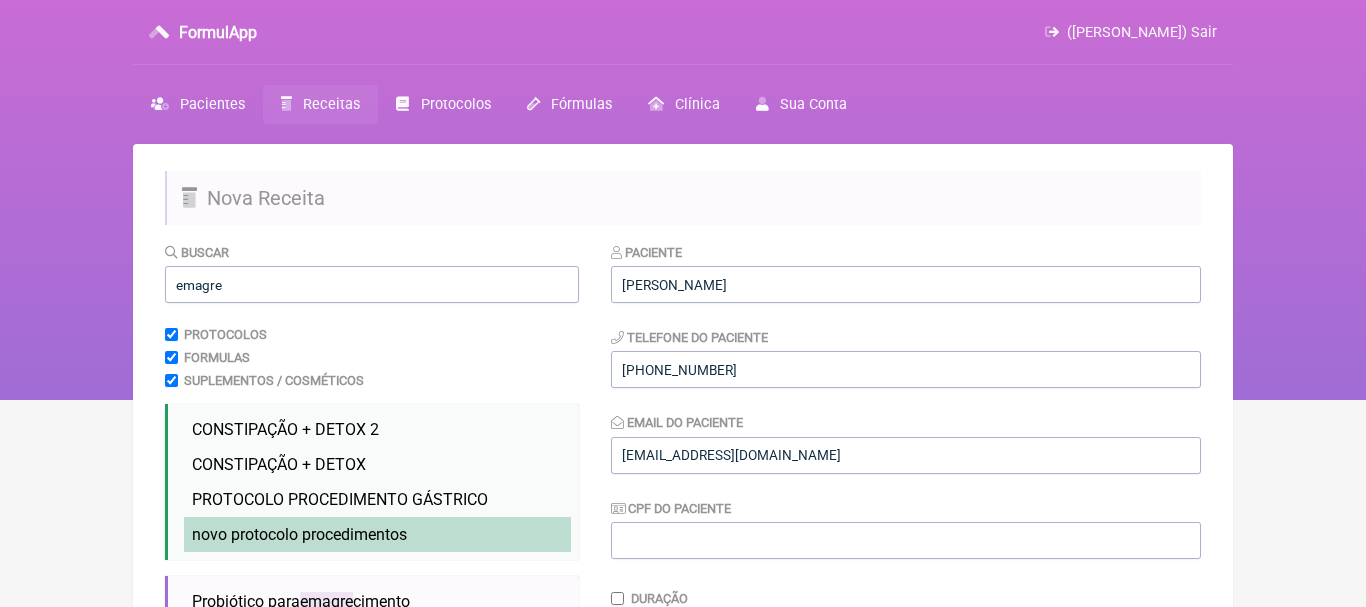 click on "novo protocolo procedimentos" at bounding box center (299, 534) 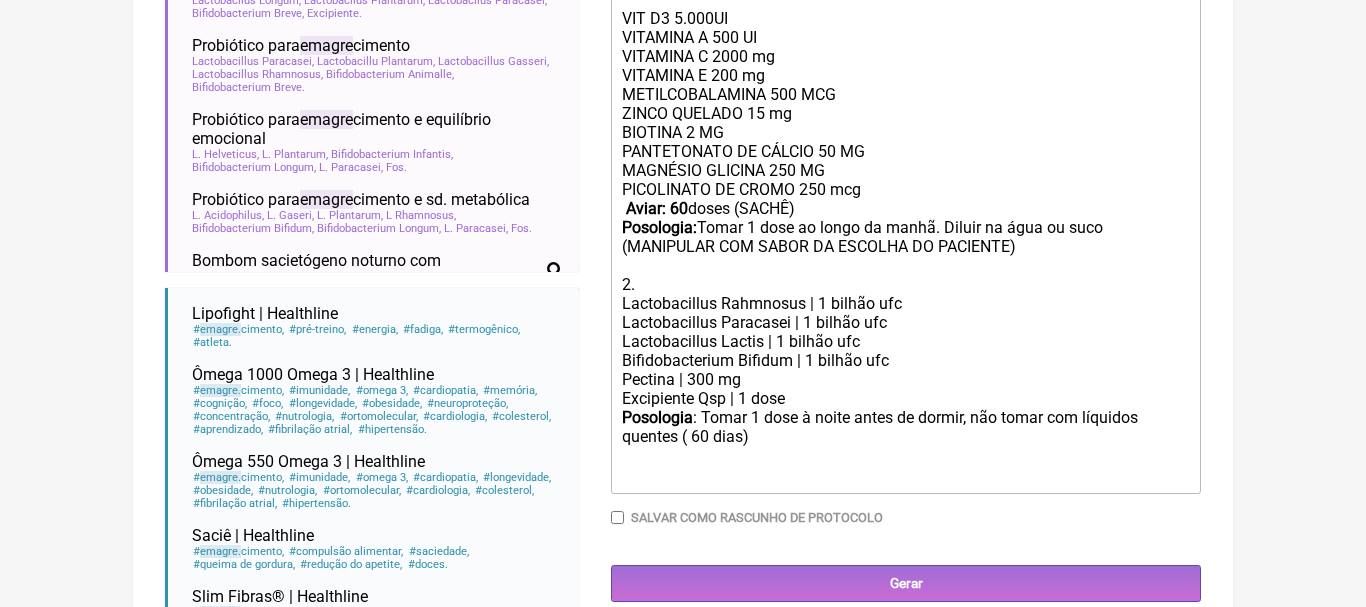 scroll, scrollTop: 709, scrollLeft: 0, axis: vertical 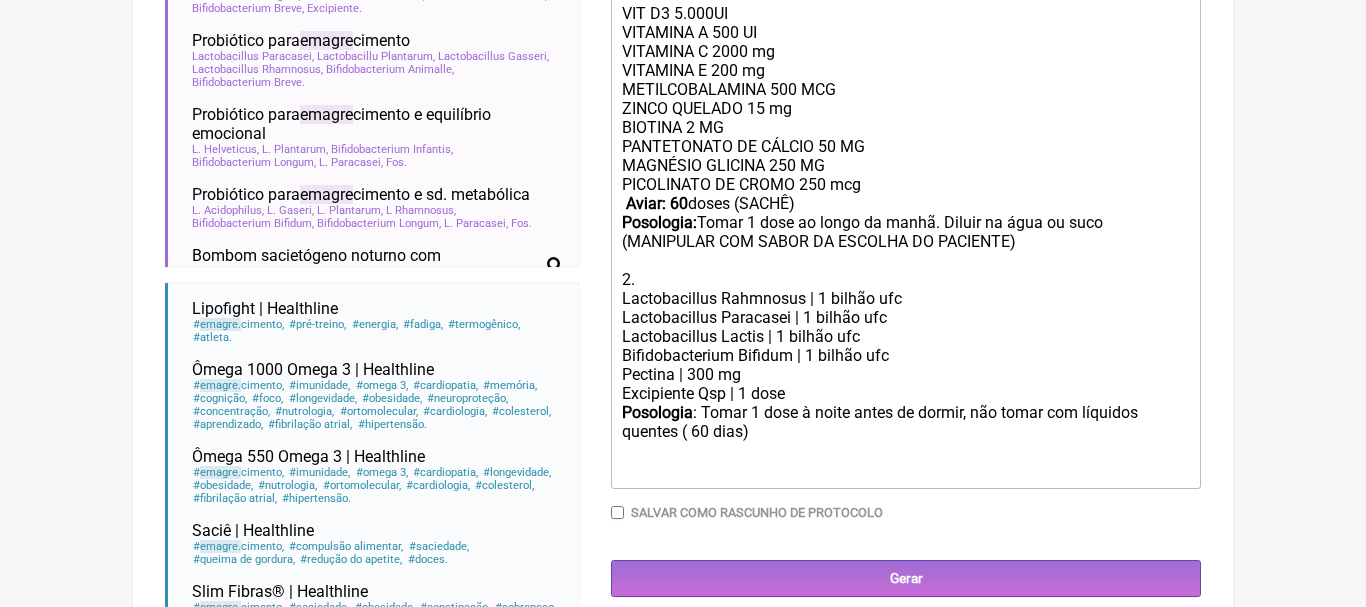 click on "PANTETONATO DE CÁLCIO 50 MG MAGNÉSIO GLICINA 250 MG PICOLINATO DE CROMO 250 mcg   Aviar: 60  doses (SACHÊ)   Posologia:  Tomar 1 dose ao longo da manhã. Diluir na água ou suco (MANIPULAR COM SABOR DA ESCOLHA DO PACIENTE)  2." 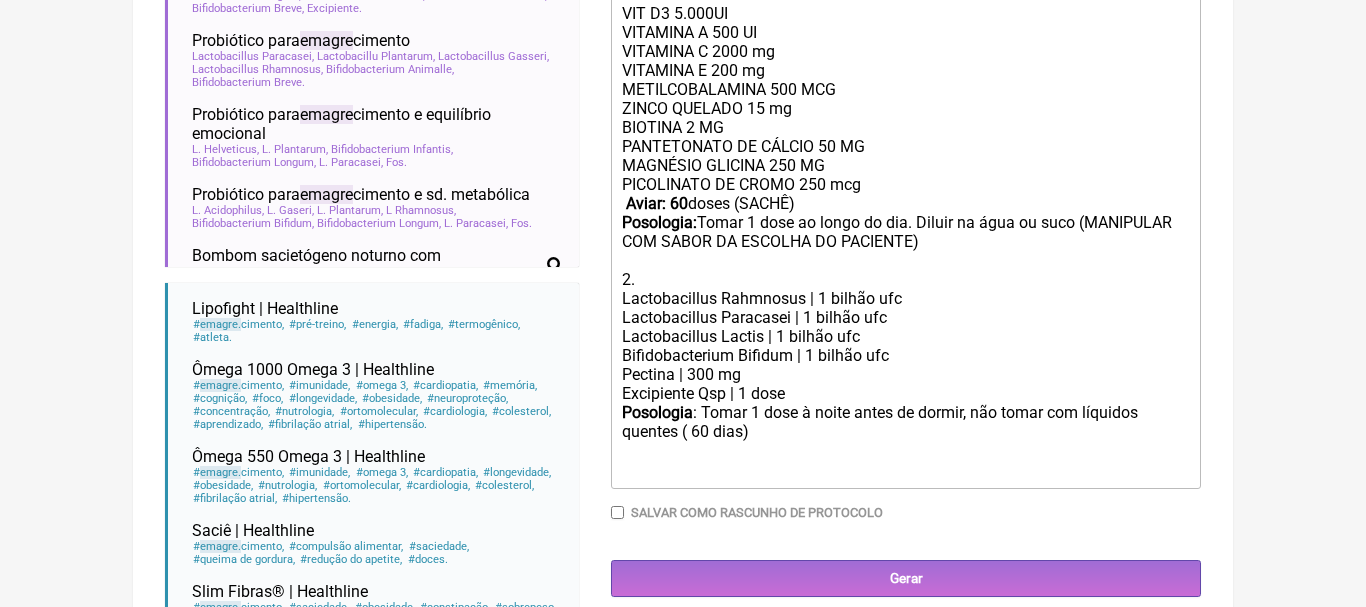 click on "PANTETONATO DE CÁLCIO 50 MG MAGNÉSIO GLICINA 250 MG PICOLINATO DE CROMO 250 mcg   Aviar: 60  doses (SACHÊ)   Posologia:  Tomar 1 dose ao longo do dia. Diluir na água ou suco (MANIPULAR COM SABOR DA ESCOLHA DO PACIENTE)  2." 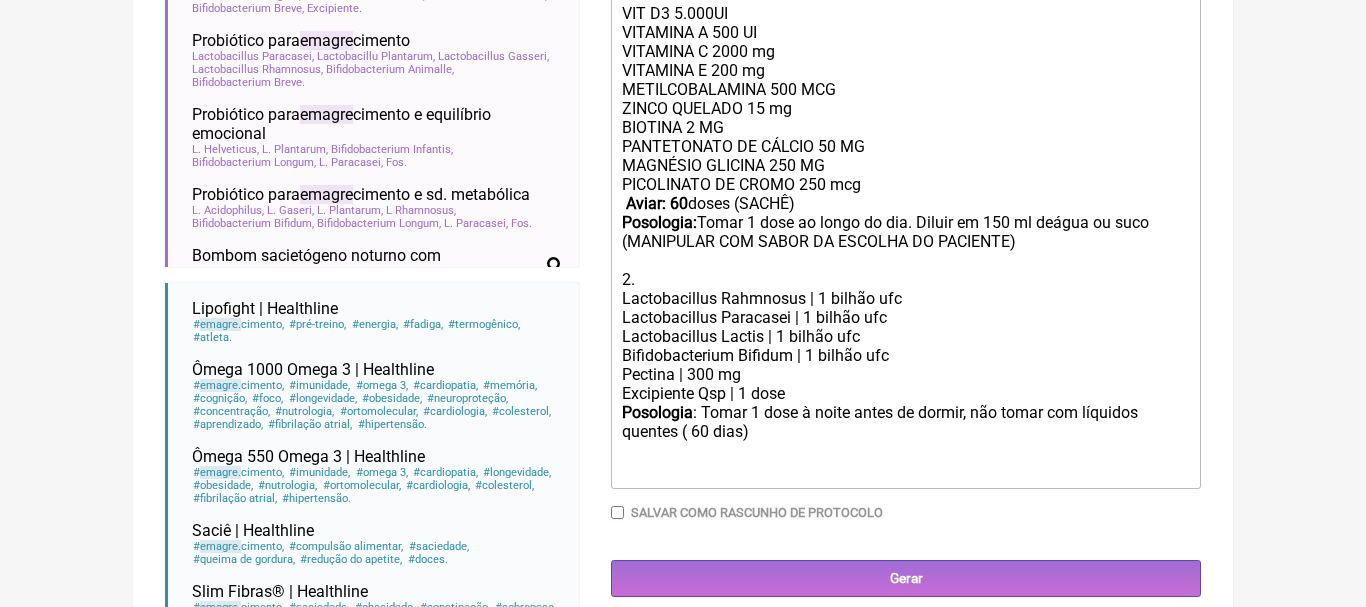 type on "<div>1. MULTIVITAMÍNICO<br><br>VIT D3 5.000UI<br>VITAMINA A 500 UI<br>&nbsp;VITAMINA C 2000 mg<br>&nbsp;VITAMINA E 200 mg<br>&nbsp;METILCOBALAMINA 500 MCG<br>&nbsp;ZINCO QUELADO 15 mg</div><div>BIOTINA 2 MG</div><div>PANTETONATO DE CÁLCIO 50 MG<br>MAGNÉSIO GLICINA 250 MG<br>PICOLINATO DE CROMO 250 mcg<br>&nbsp;<strong>Aviar: 60</strong> doses (SACHÊ)<br> <strong>Posologia: </strong>Tomar 1 dose ao longo do dia. Diluir em 150 ml de água ou suco (MANIPULAR COM SABOR DA ESCOLHA DO PACIENTE)&nbsp;<br><br>2.&nbsp;</div><div>Lactobacillus Rahmnosus | 1 bilhão ufc</div><div>Lactobacillus Paracasei | 1 bilhão ufc</div><div>Lactobacillus Lactis | 1 bilhão ufc</div><div>Bifidobacterium Bifidum | 1 bilhão ufc</div><div>Pectina | 300 mg</div><div>Excipiente Qsp | 1 dose</div><div><strong>Posologia</strong>: Tomar 1 dose à noite antes de dormir, não tomar com líquidos quentes ㅤ( 60 dias)<br><br><br></div>" 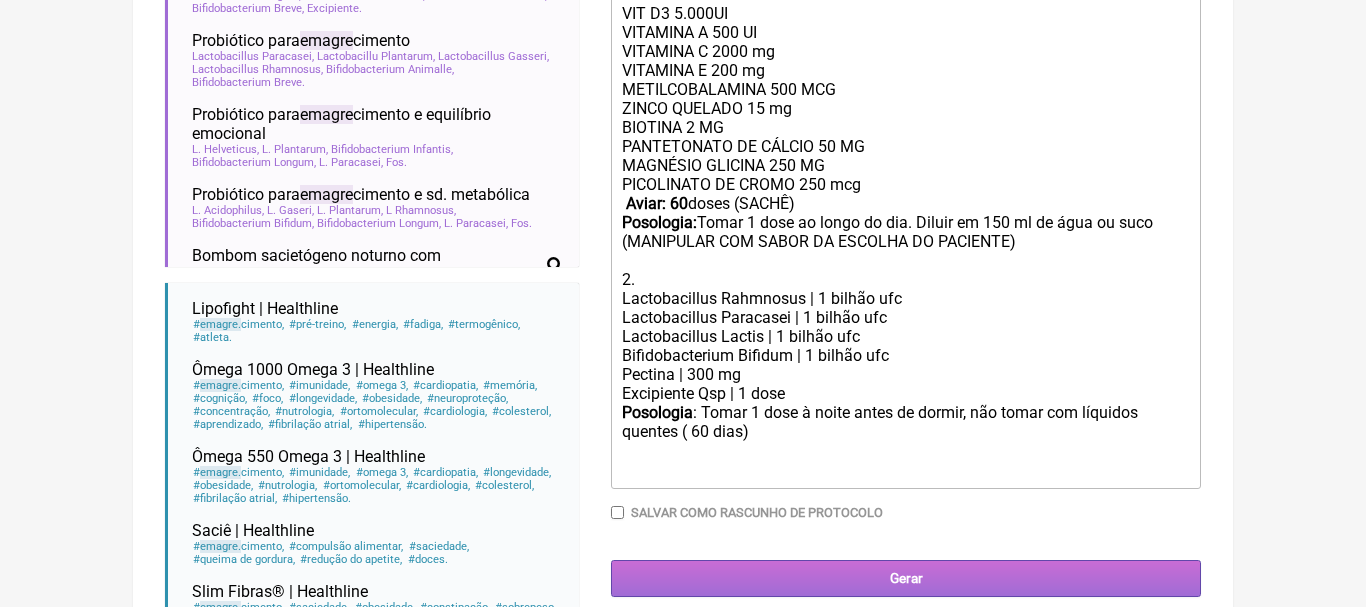 click on "Gerar" at bounding box center (906, 578) 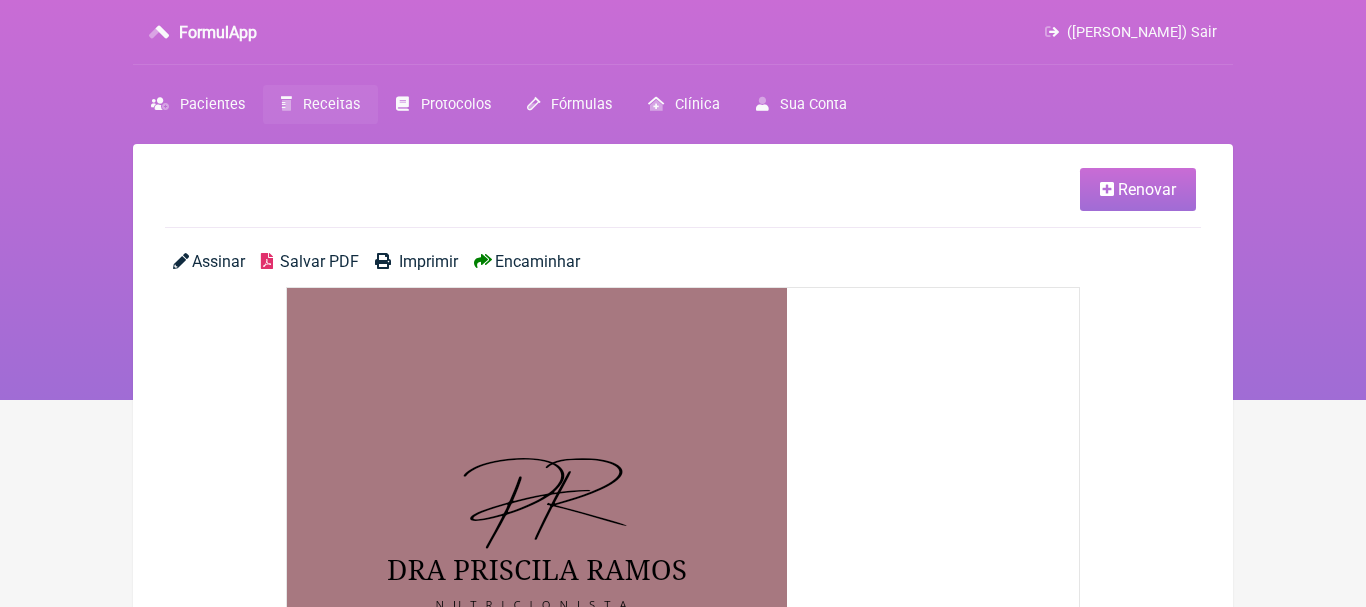 scroll, scrollTop: 0, scrollLeft: 0, axis: both 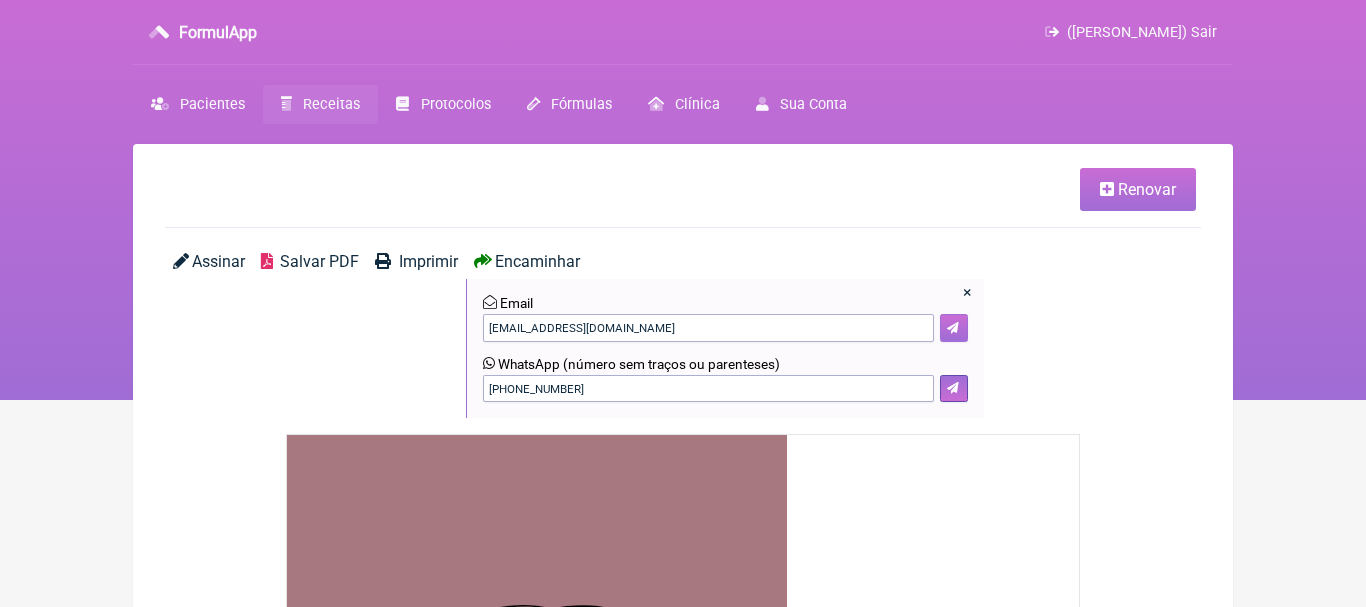 click at bounding box center (953, 328) 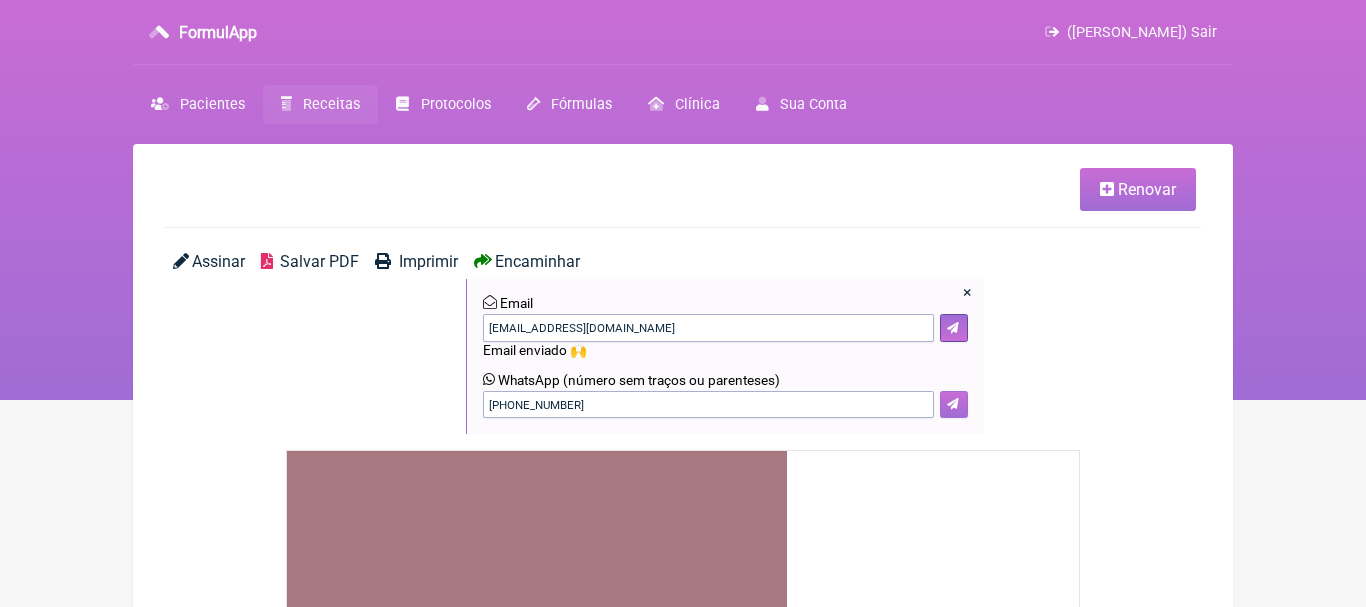 click at bounding box center [954, 405] 